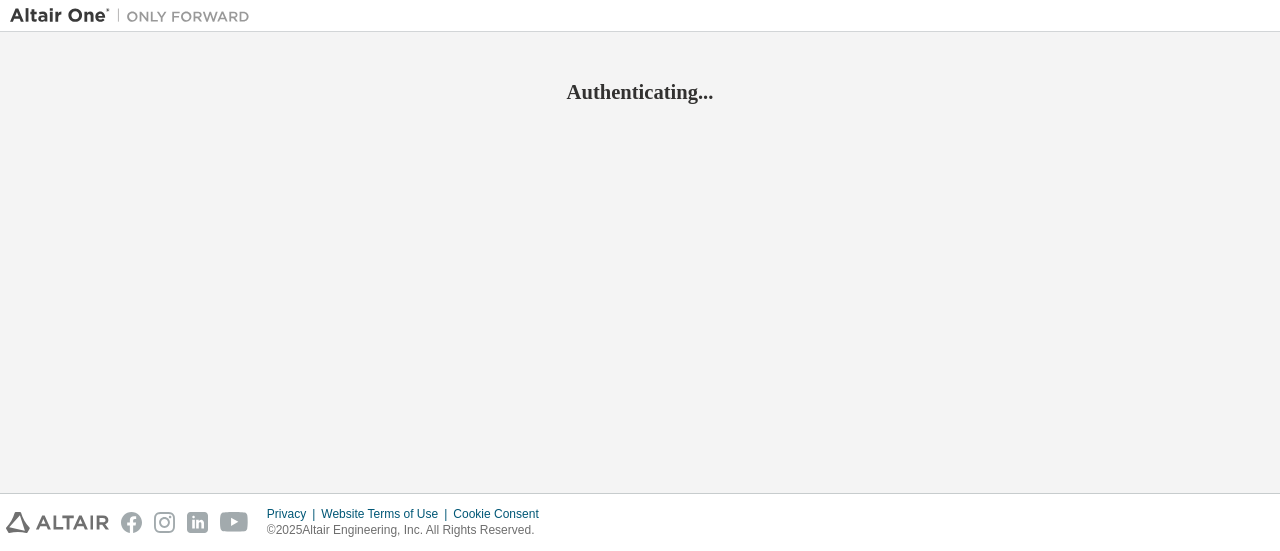 scroll, scrollTop: 0, scrollLeft: 0, axis: both 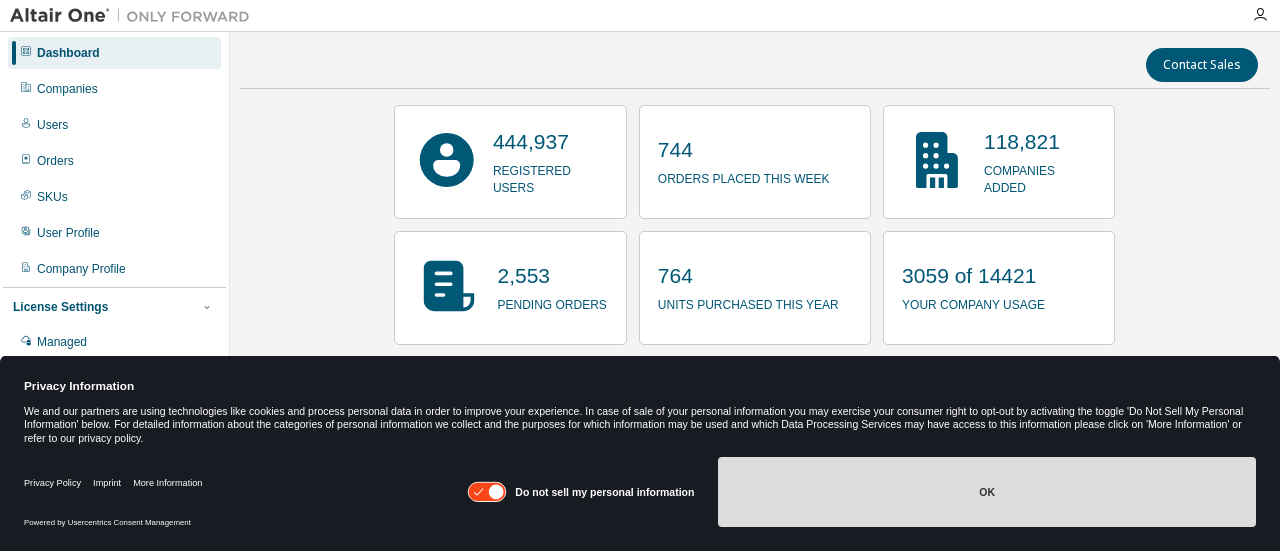 click on "OK" at bounding box center (987, 492) 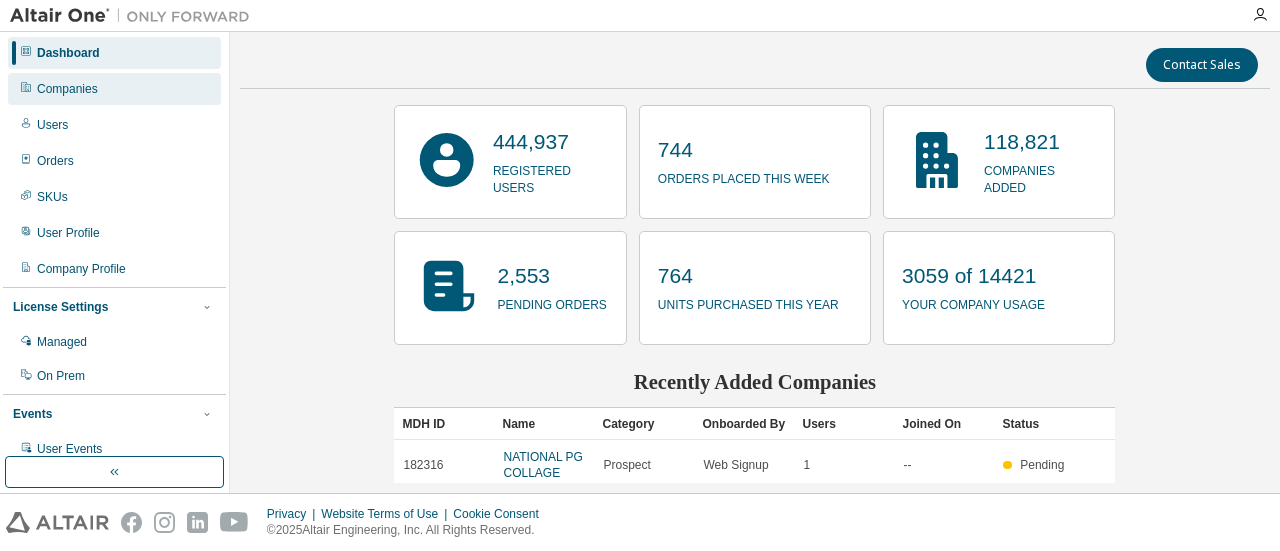 click on "Companies" at bounding box center [114, 89] 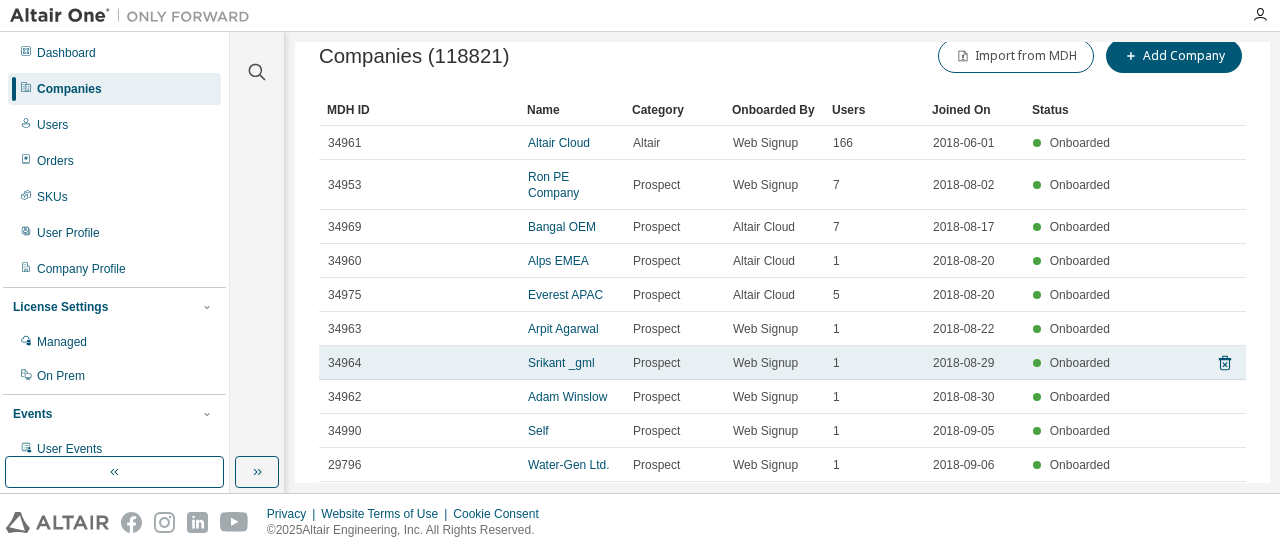 scroll, scrollTop: 0, scrollLeft: 0, axis: both 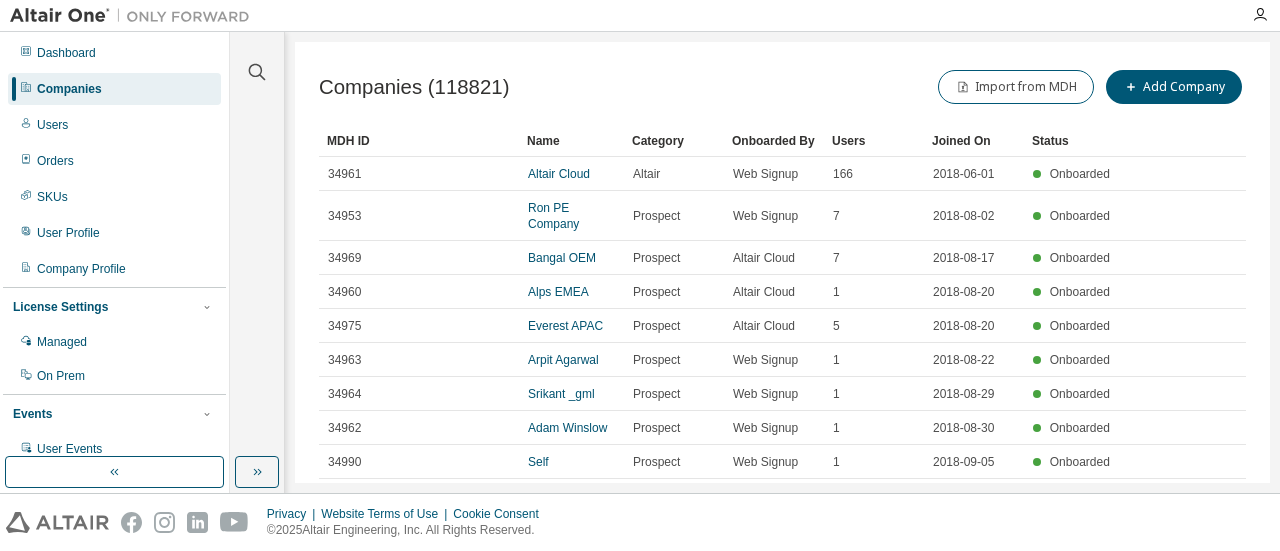 click on "Companies" at bounding box center (69, 89) 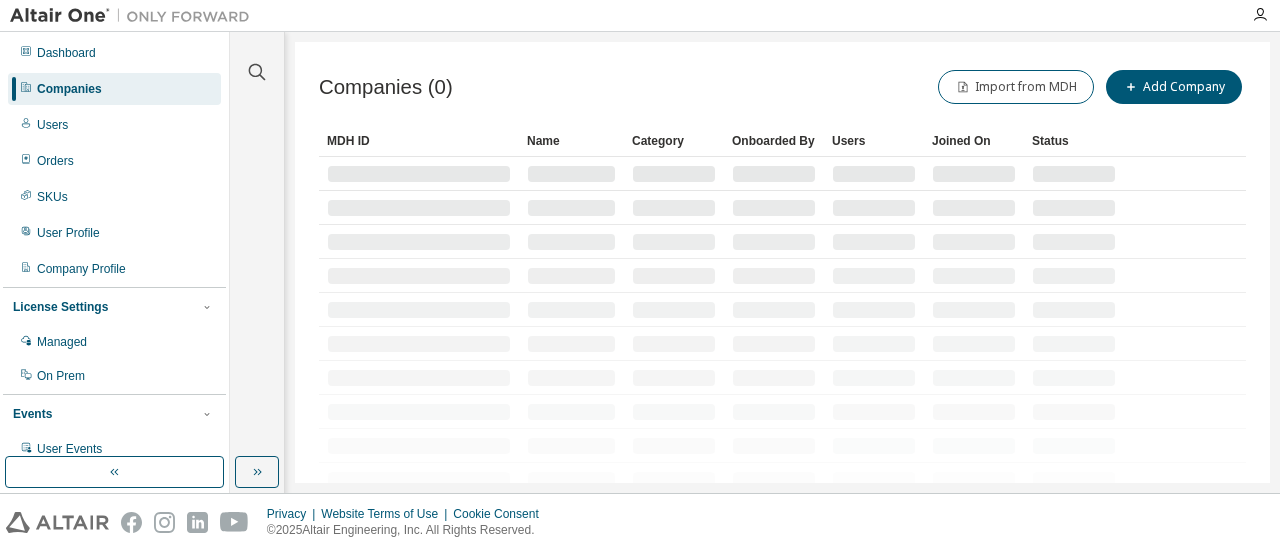 scroll, scrollTop: 0, scrollLeft: 0, axis: both 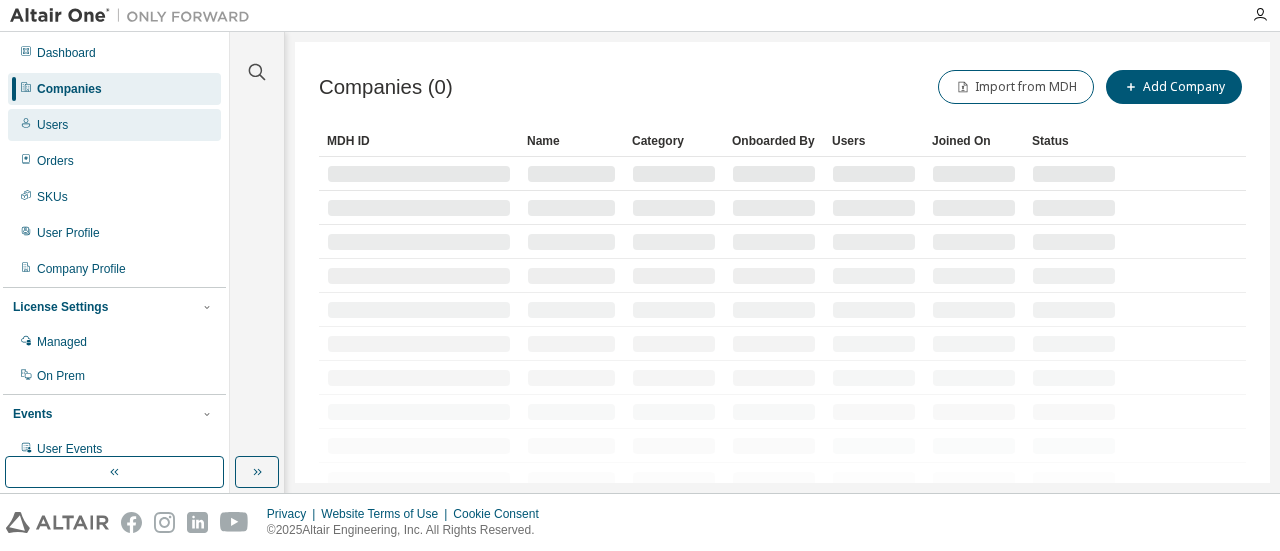 click on "Users" at bounding box center [114, 125] 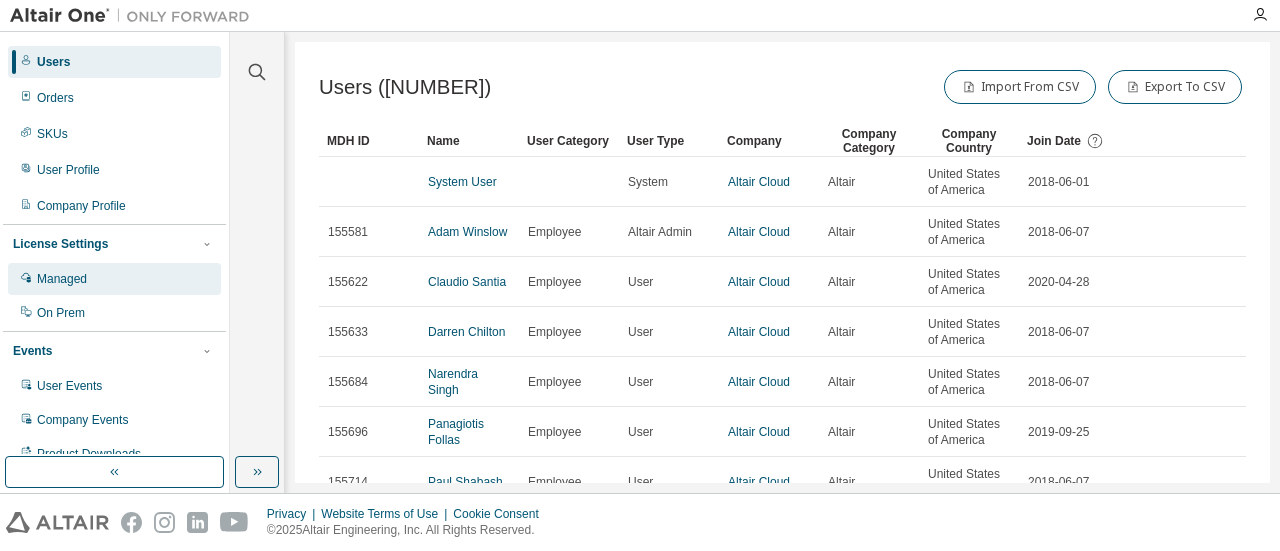 scroll, scrollTop: 0, scrollLeft: 0, axis: both 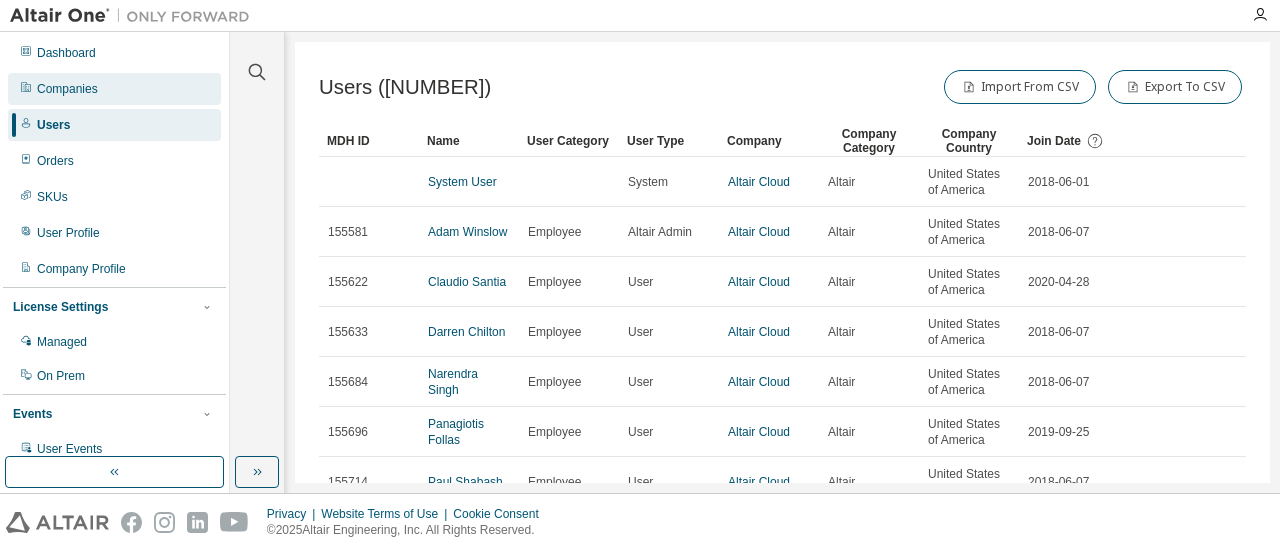 click on "Companies" at bounding box center [67, 89] 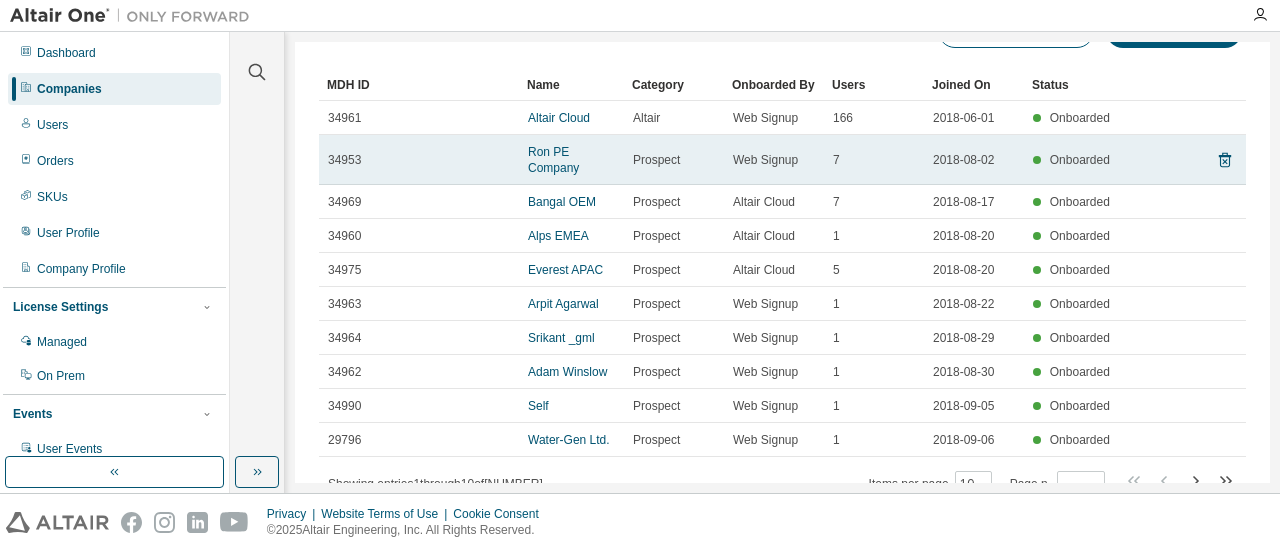 scroll, scrollTop: 0, scrollLeft: 0, axis: both 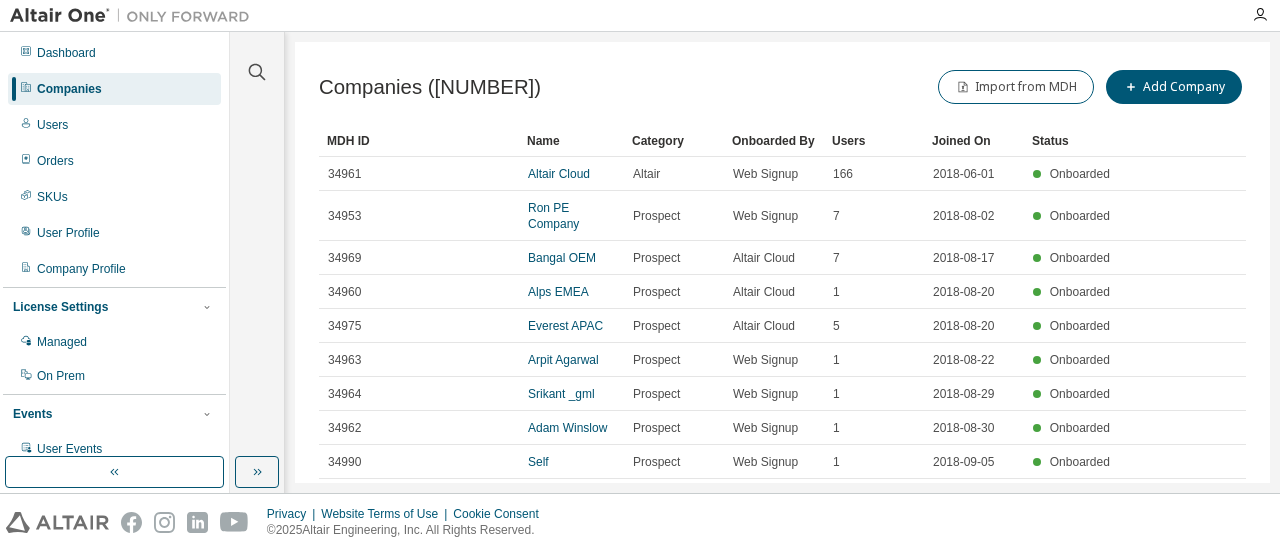 click on "Name" at bounding box center (571, 141) 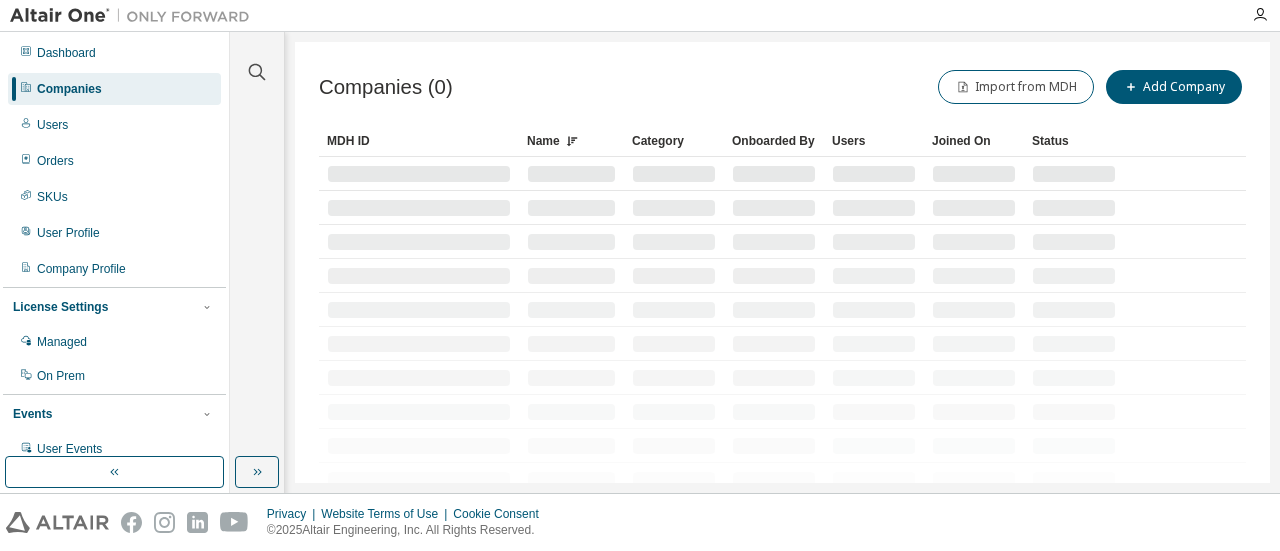 scroll, scrollTop: 106, scrollLeft: 0, axis: vertical 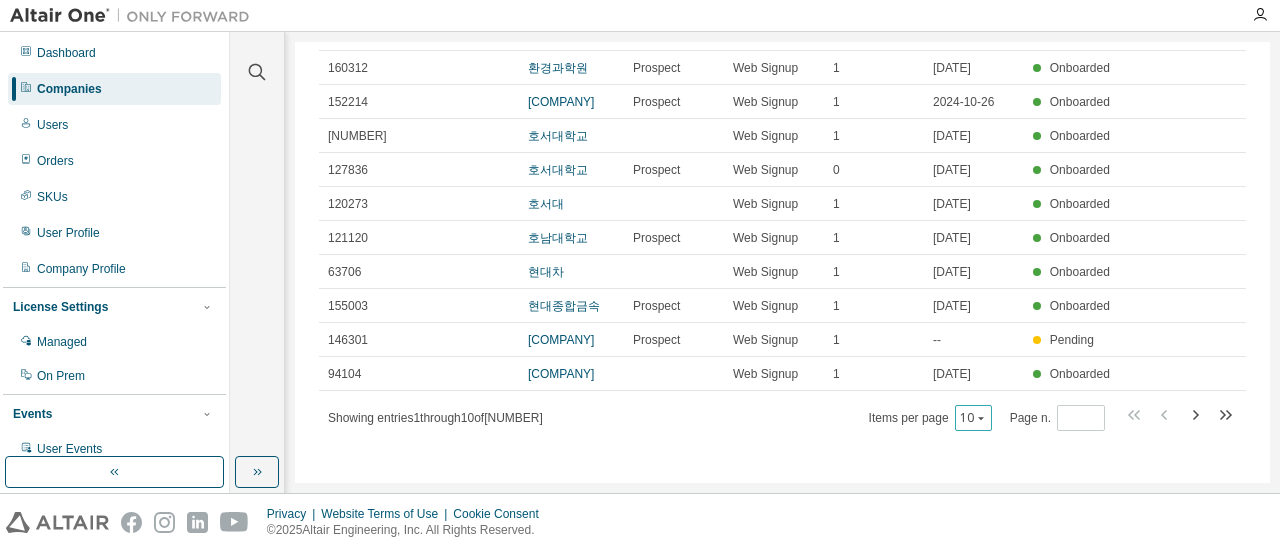 click 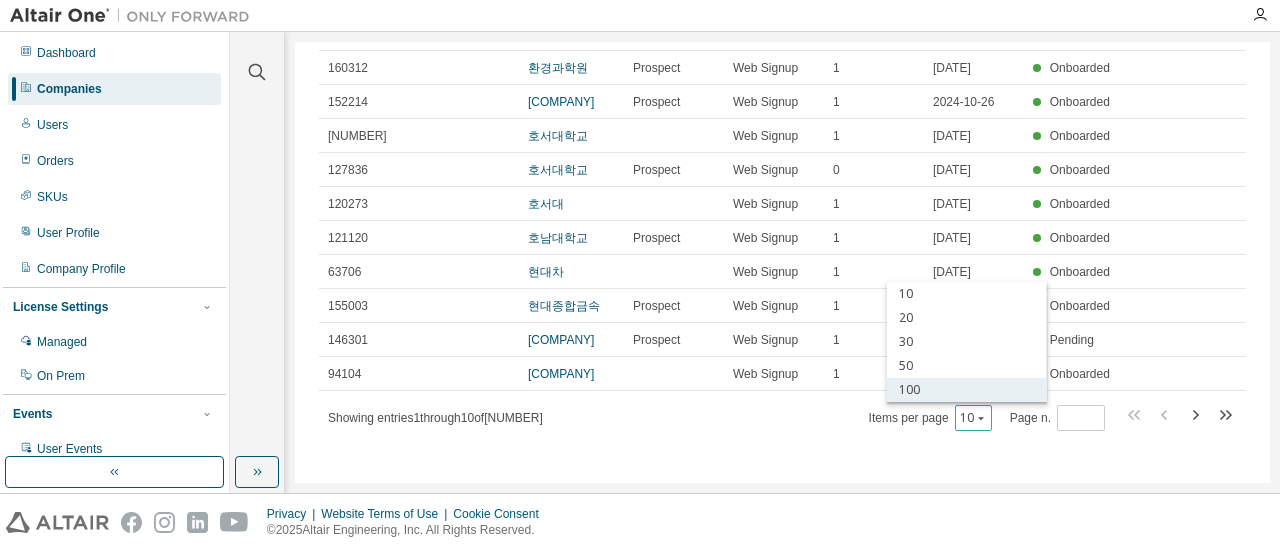 click on "100" at bounding box center (967, 390) 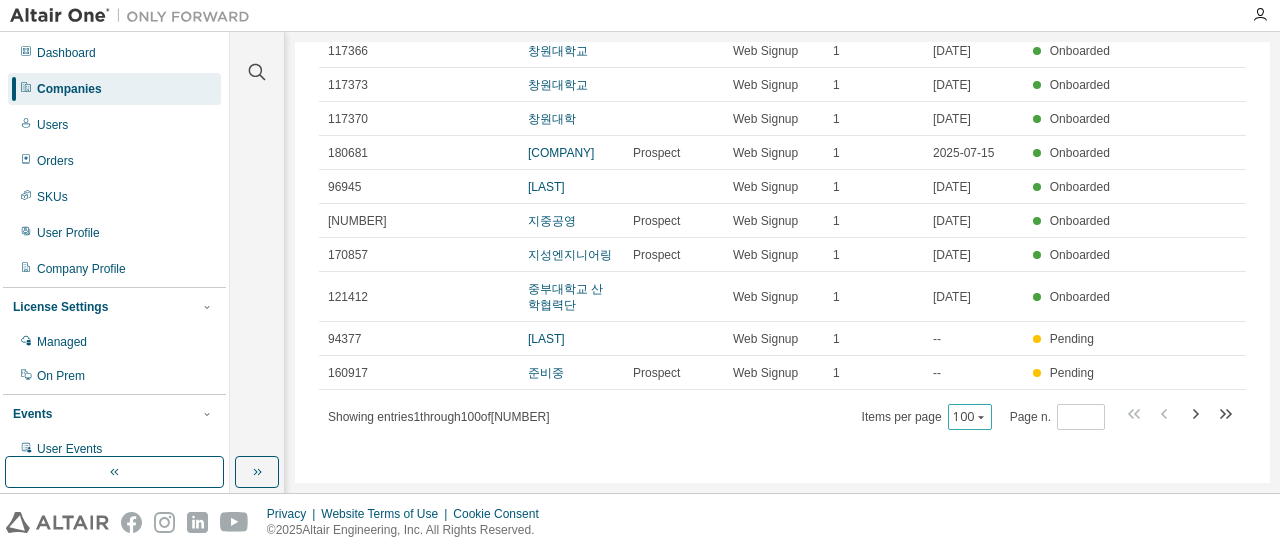 scroll, scrollTop: 3470, scrollLeft: 0, axis: vertical 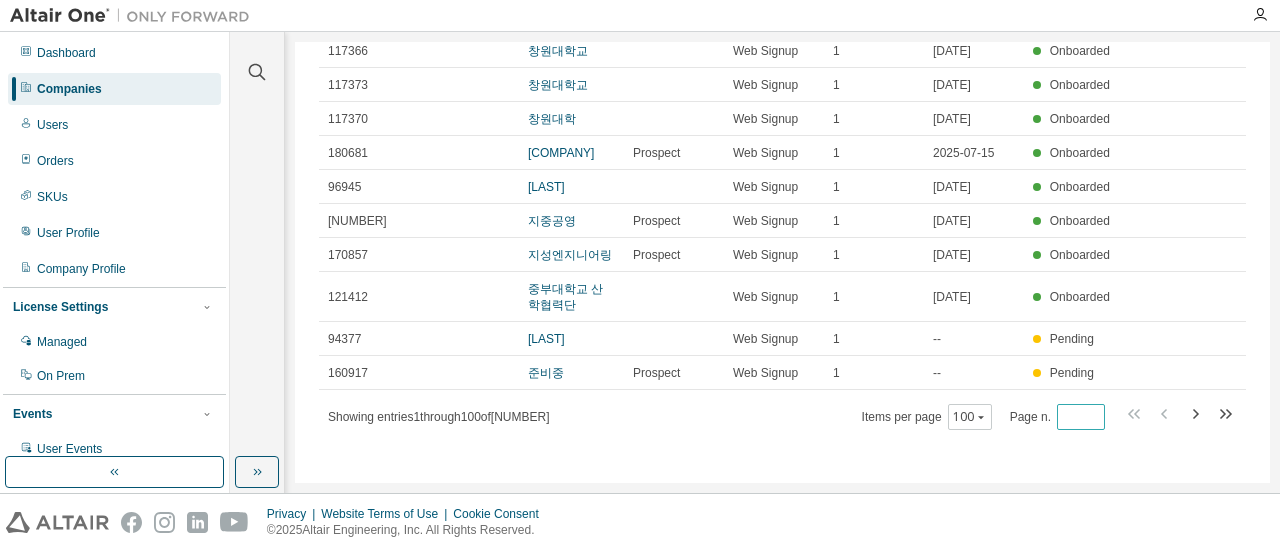 click on "*" at bounding box center [1081, 417] 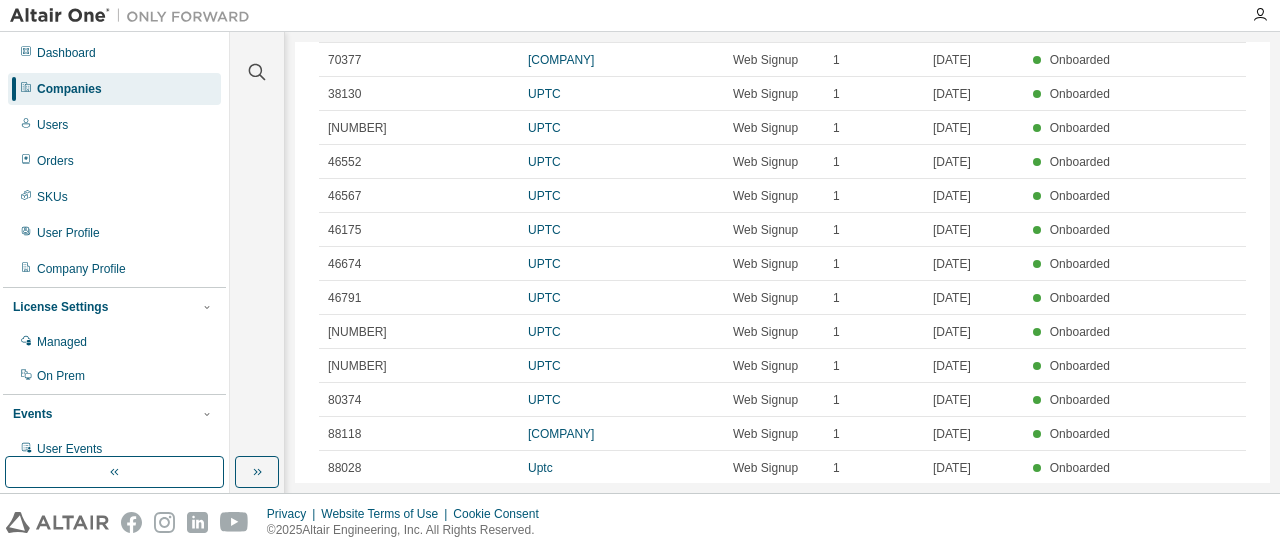 scroll, scrollTop: 3582, scrollLeft: 0, axis: vertical 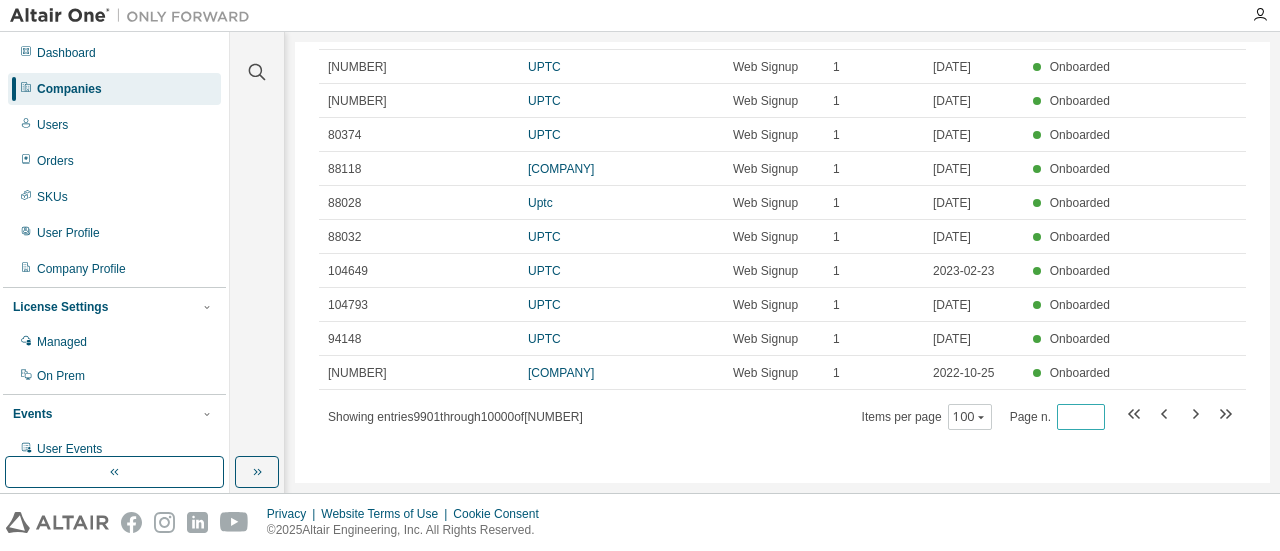 click on "***" at bounding box center (1081, 417) 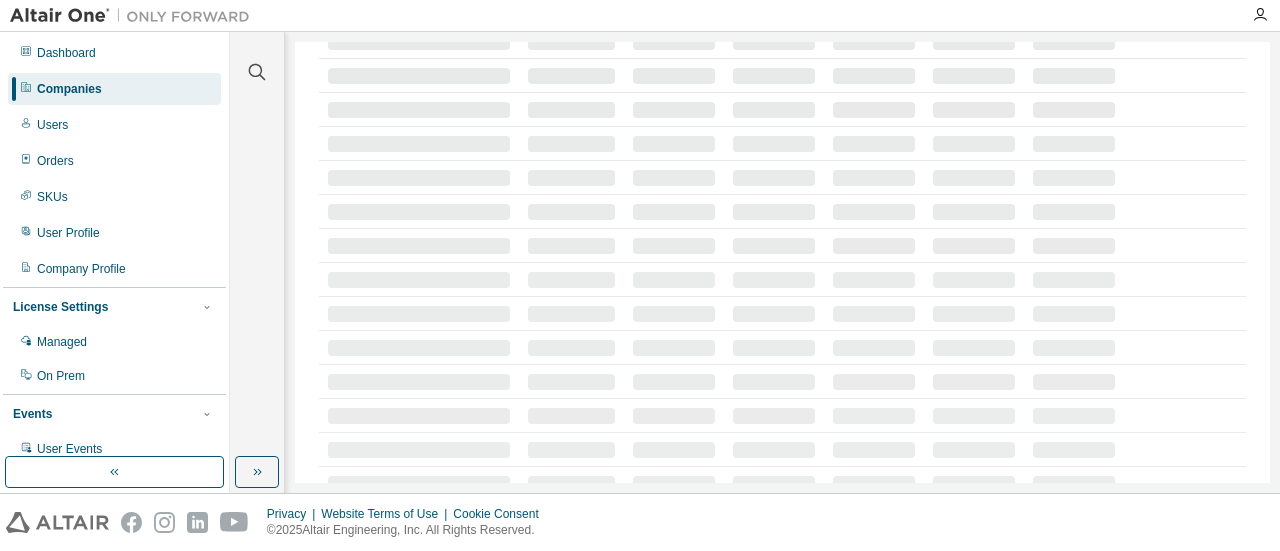 scroll, scrollTop: 0, scrollLeft: 0, axis: both 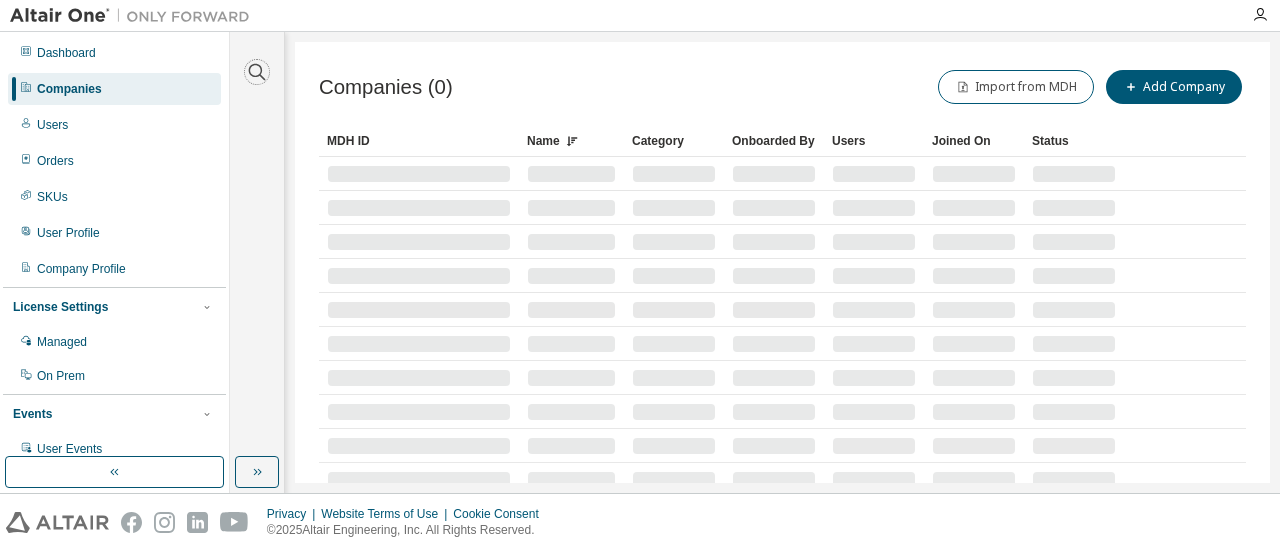 click 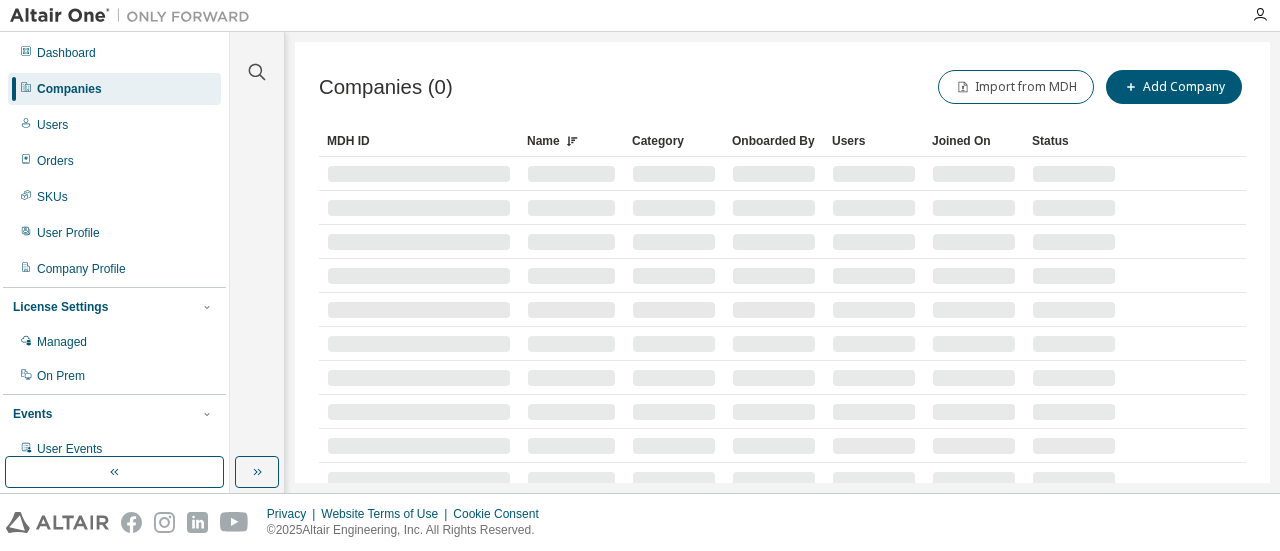 type on "*" 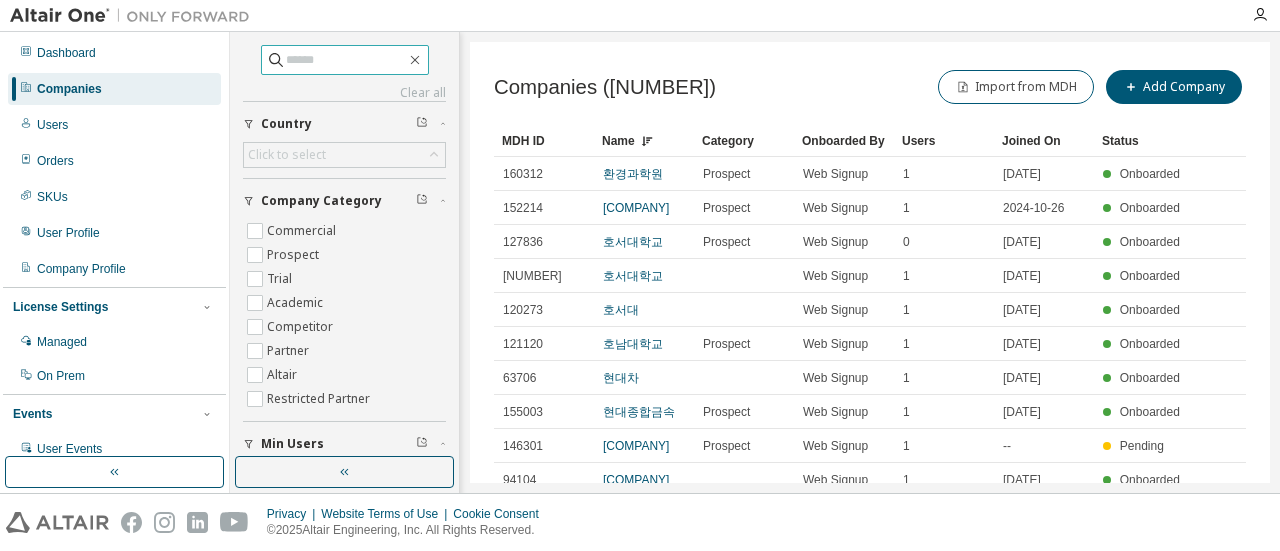click at bounding box center [345, 60] 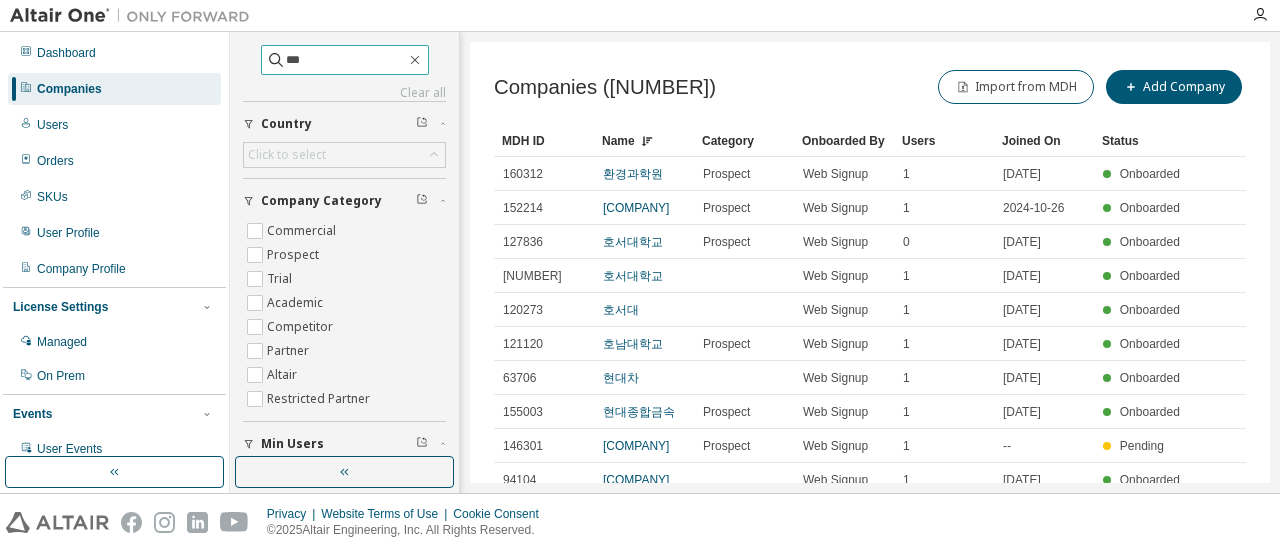 type on "***" 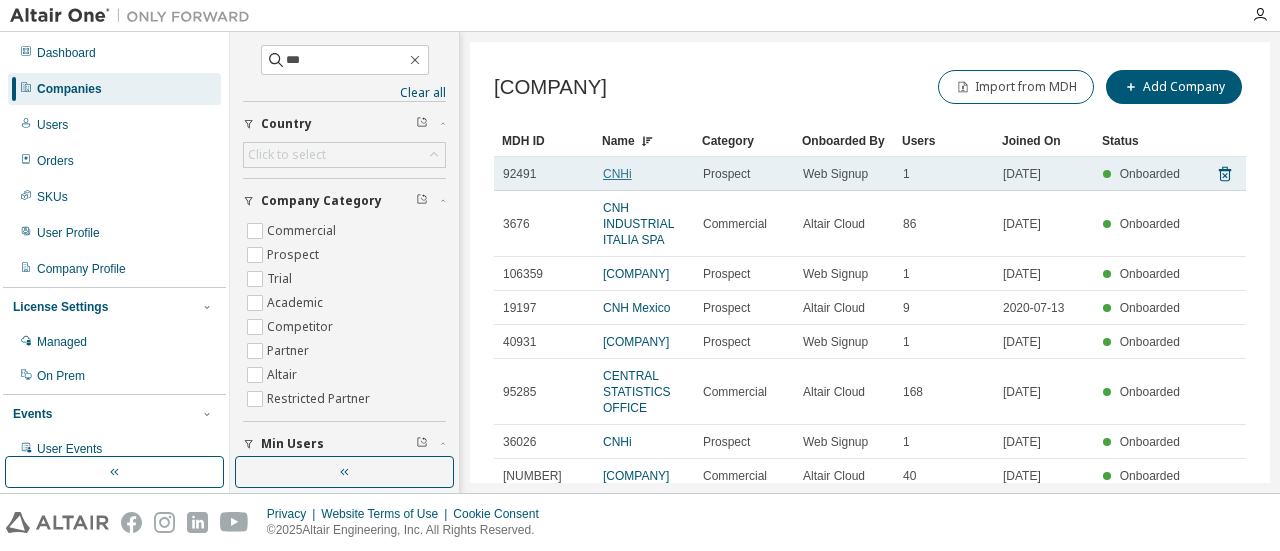 click on "CNHi" at bounding box center (617, 174) 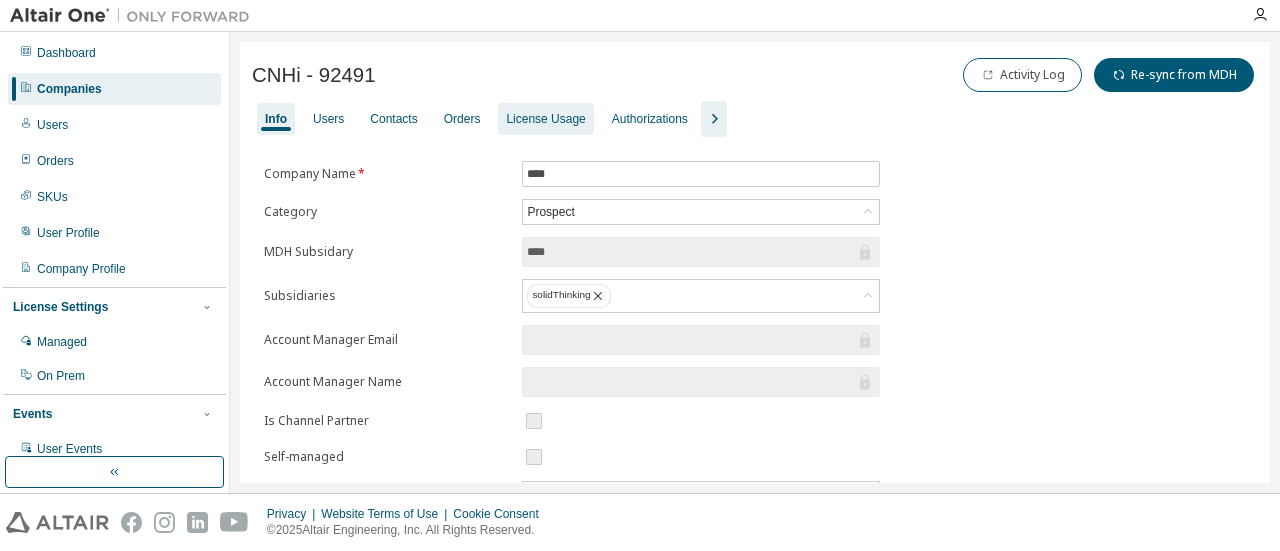 click on "License Usage" at bounding box center [545, 119] 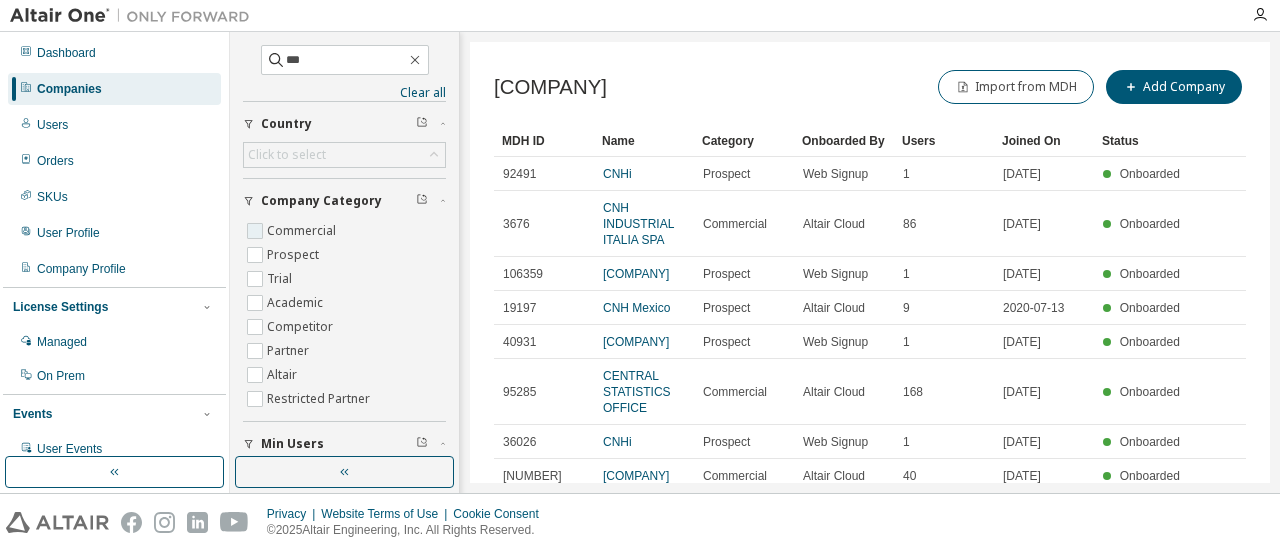 click on "Commercial" at bounding box center [303, 231] 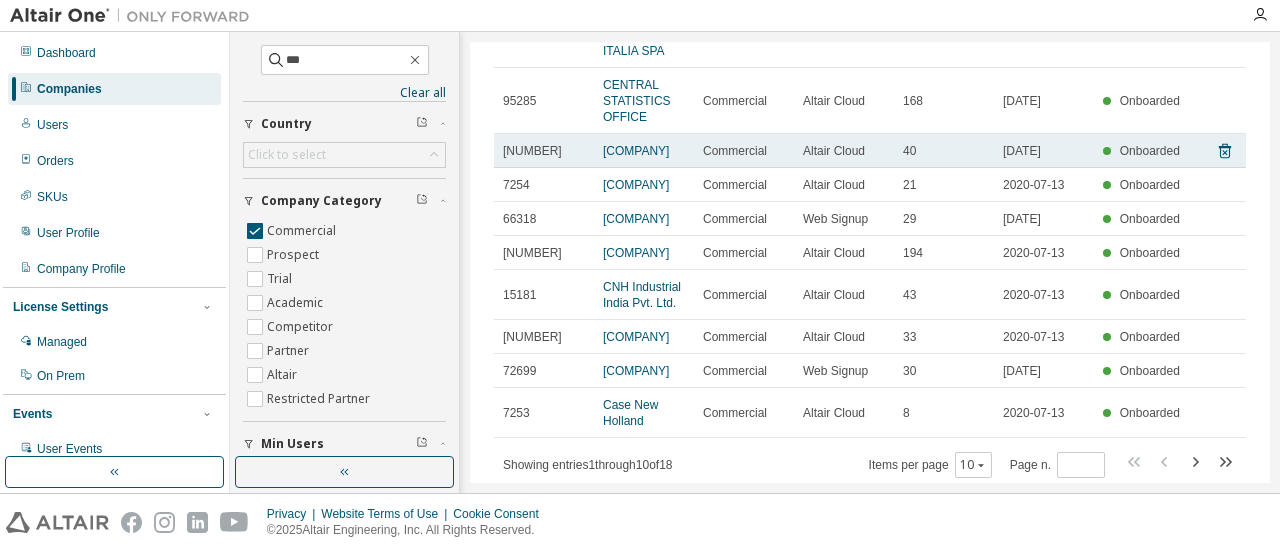 scroll, scrollTop: 200, scrollLeft: 0, axis: vertical 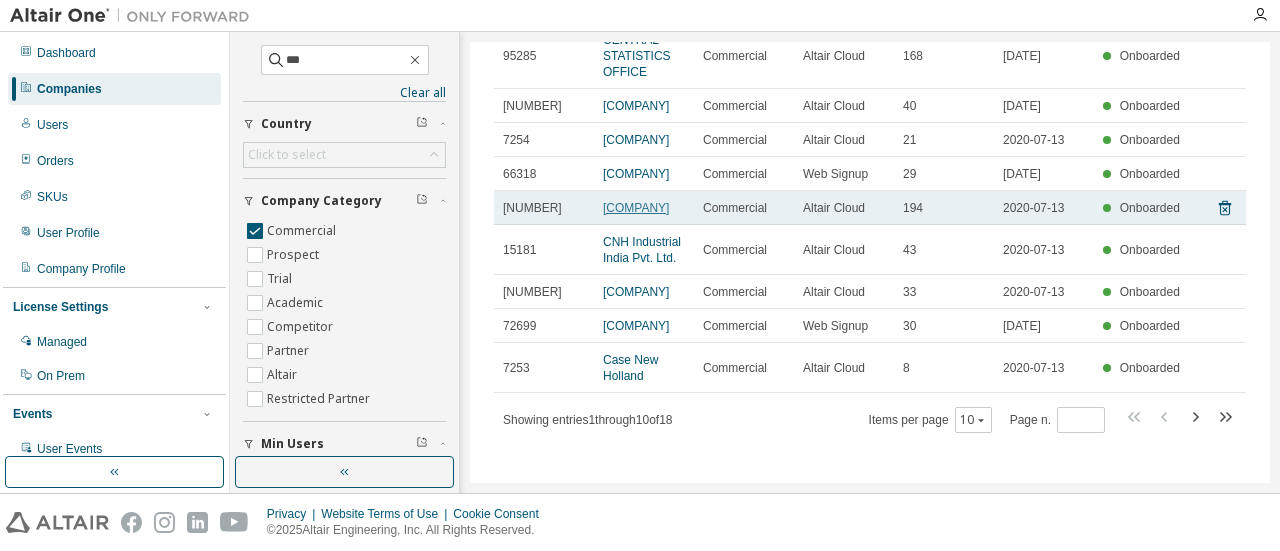 click on "[COMPANY]" at bounding box center [636, 208] 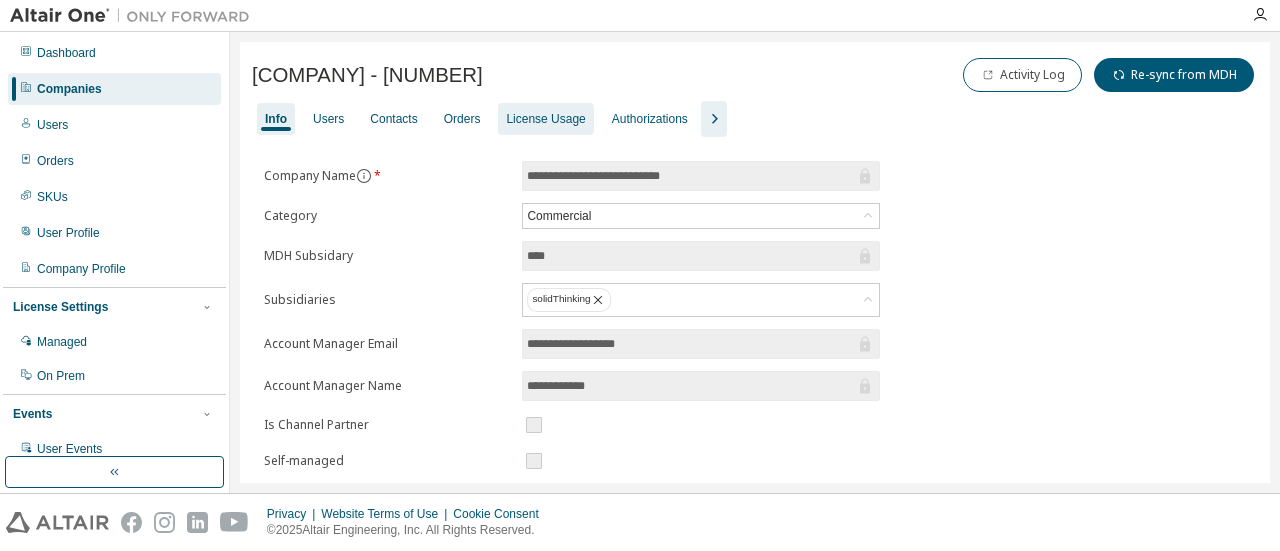 click on "License Usage" at bounding box center (545, 119) 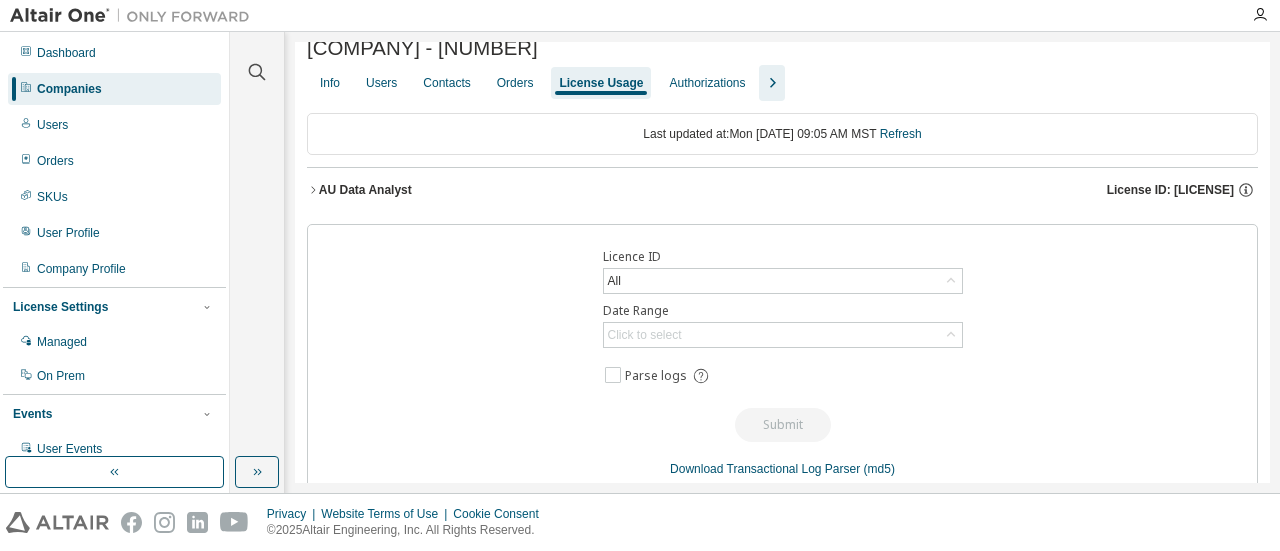 scroll, scrollTop: 0, scrollLeft: 0, axis: both 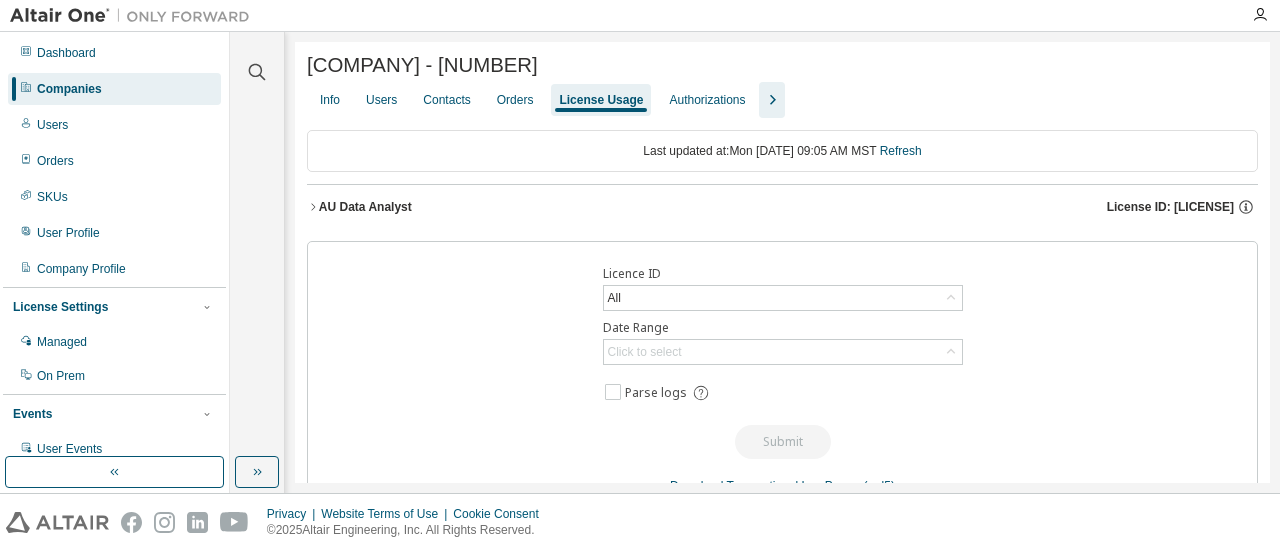 click 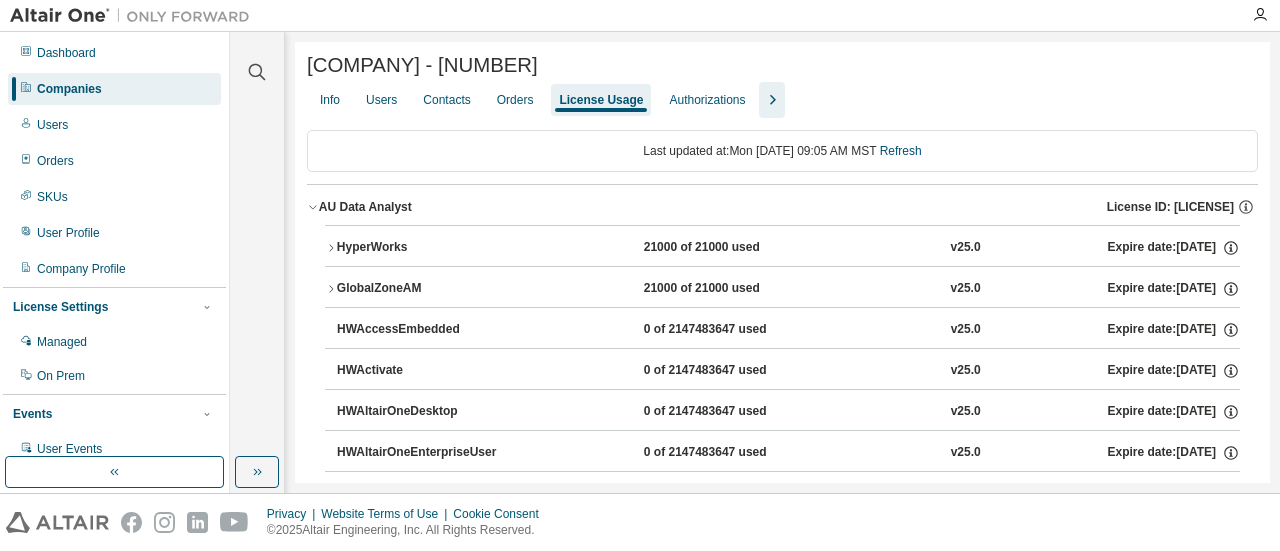 click on "AU Data Analyst License ID: [LICENSE]" at bounding box center (782, 207) 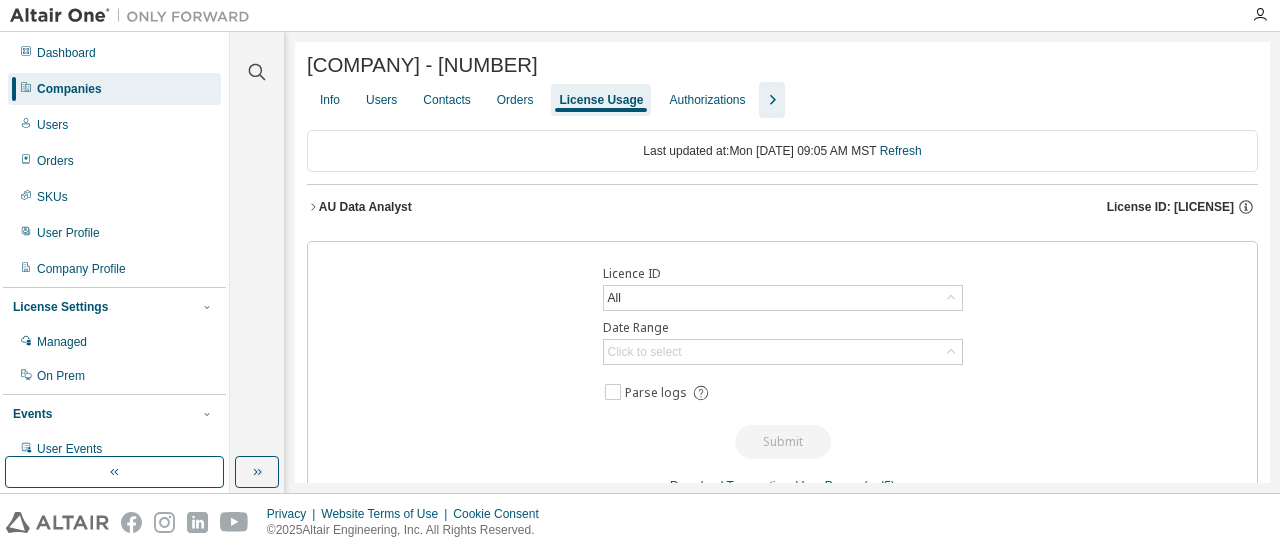 click on "AU Data Analyst License ID: [LICENSE]" at bounding box center [782, 207] 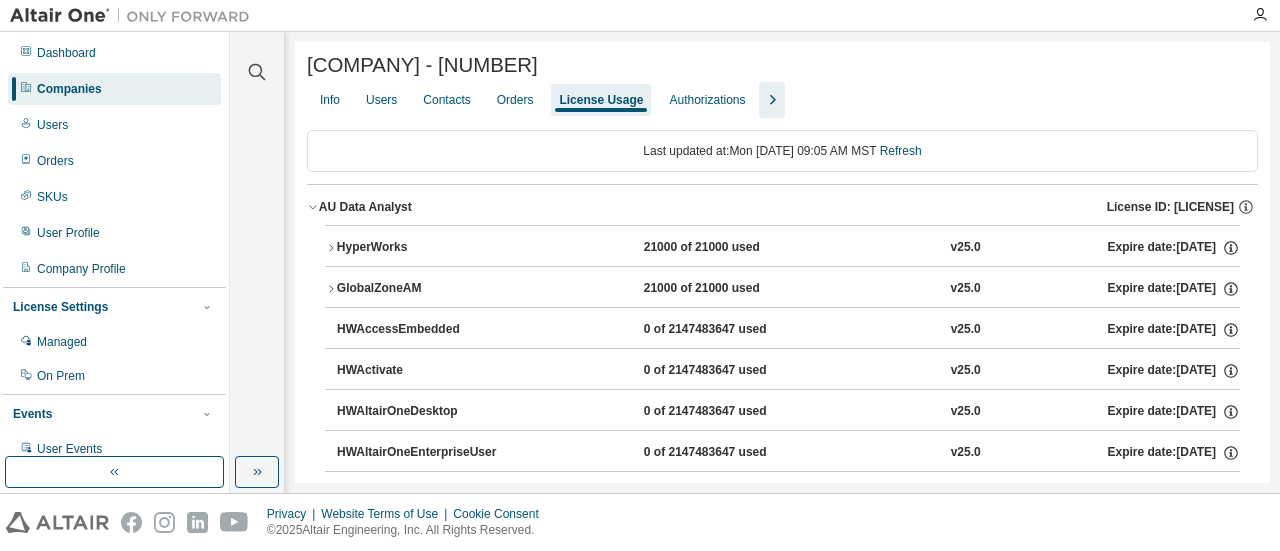 click on "HyperWorks" at bounding box center [427, 248] 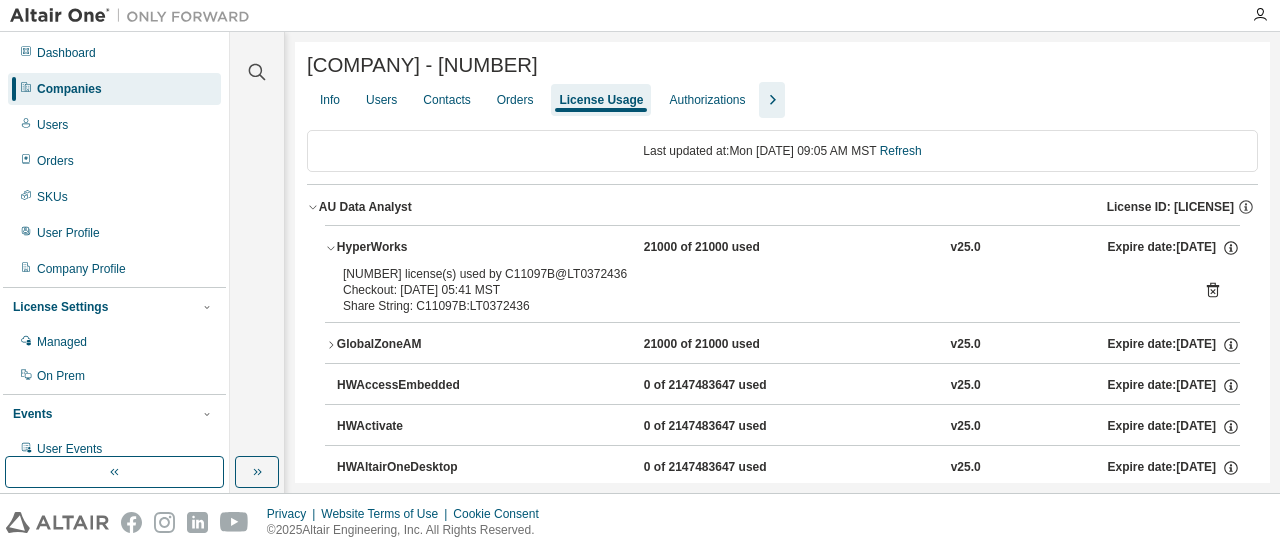 click on "GlobalZoneAM" at bounding box center [427, 345] 